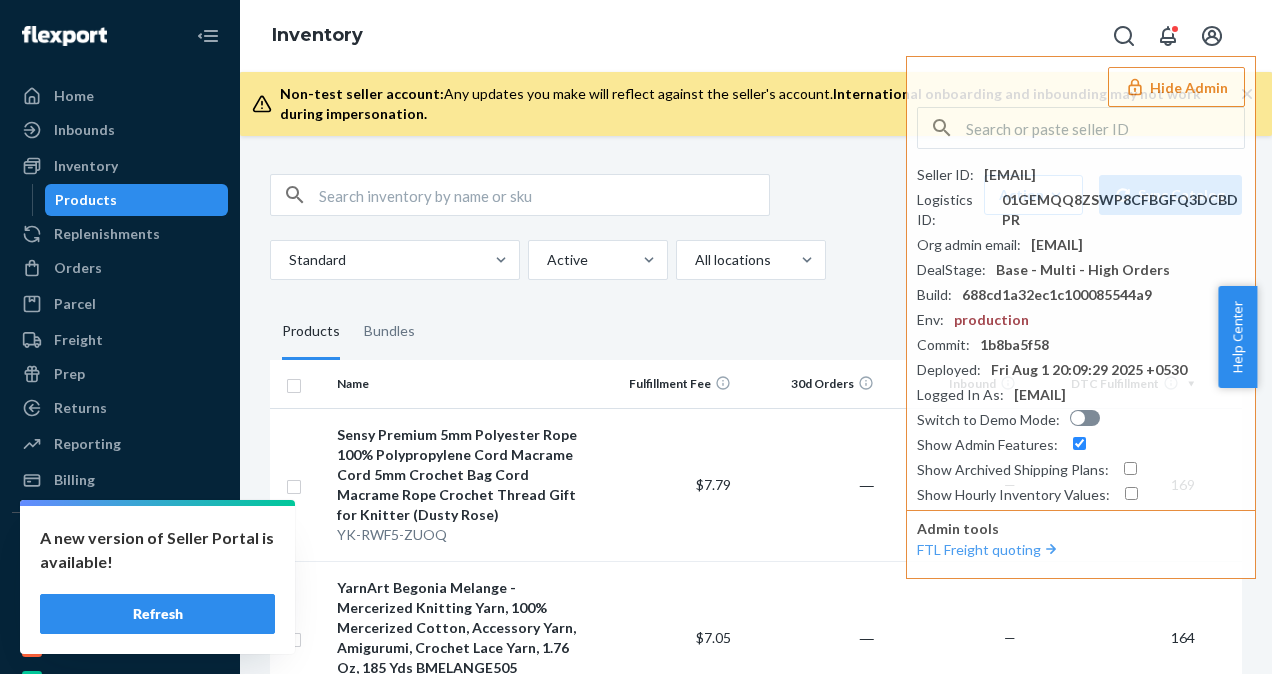 scroll, scrollTop: 0, scrollLeft: 0, axis: both 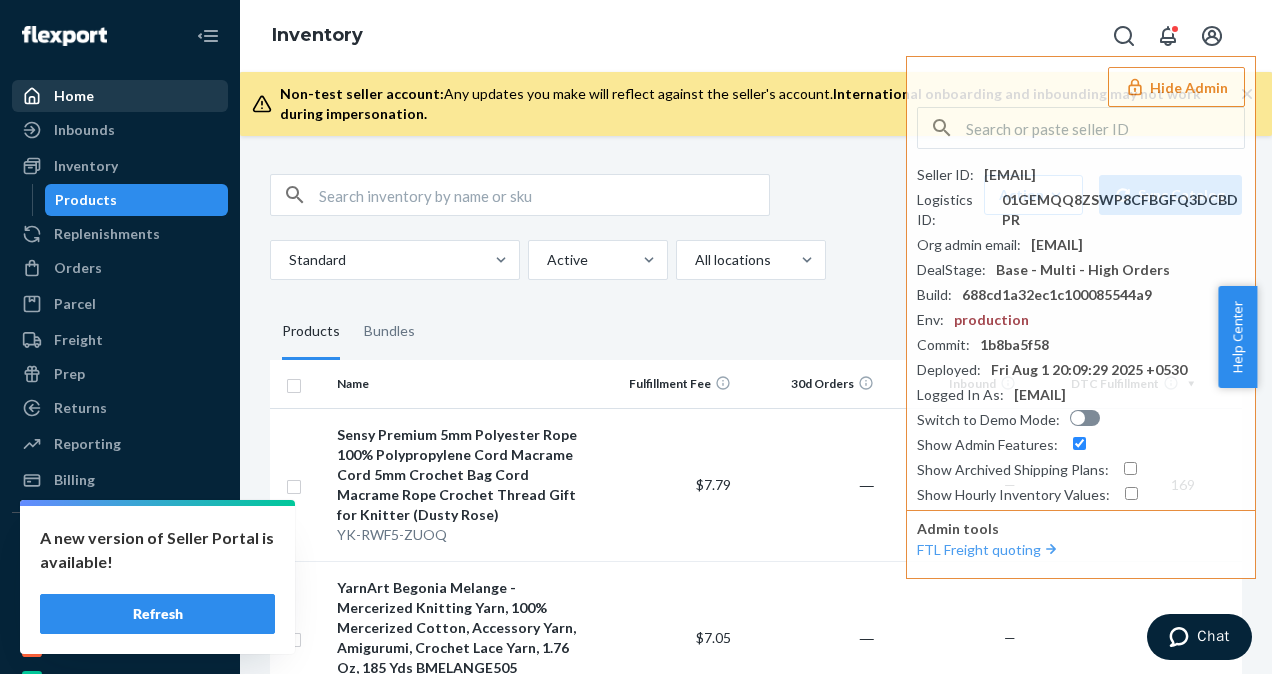 click on "Home" at bounding box center [120, 96] 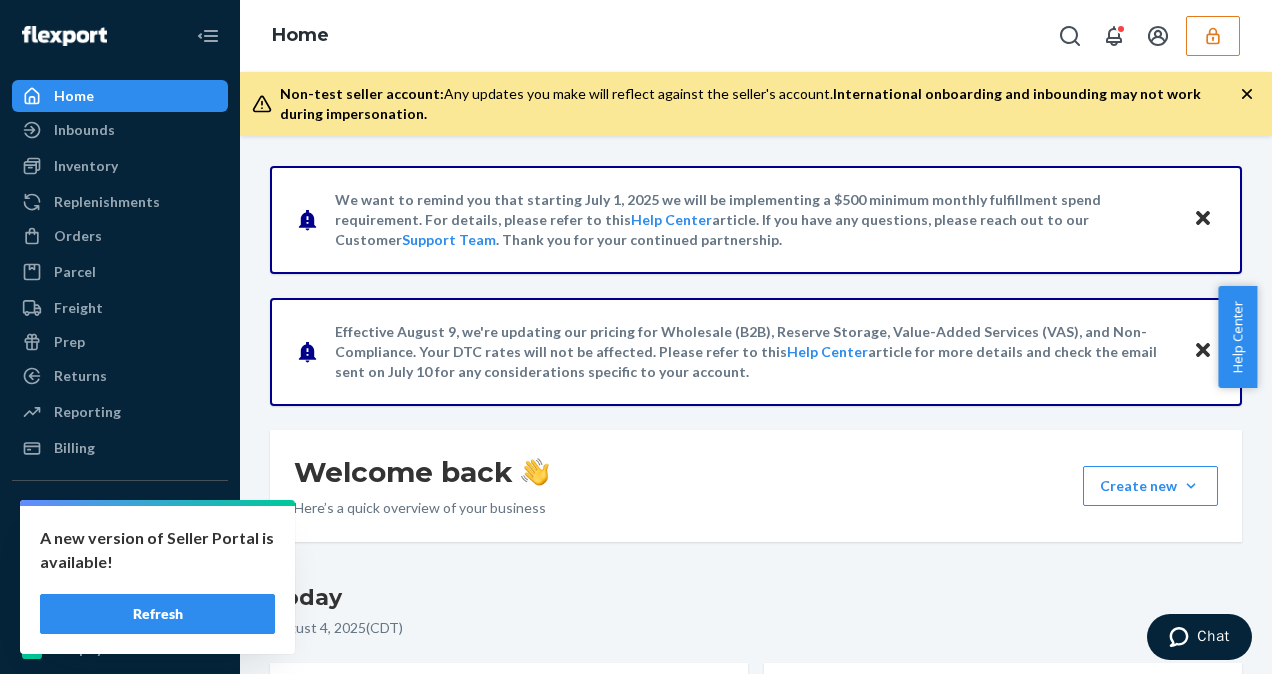 click at bounding box center (1213, 36) 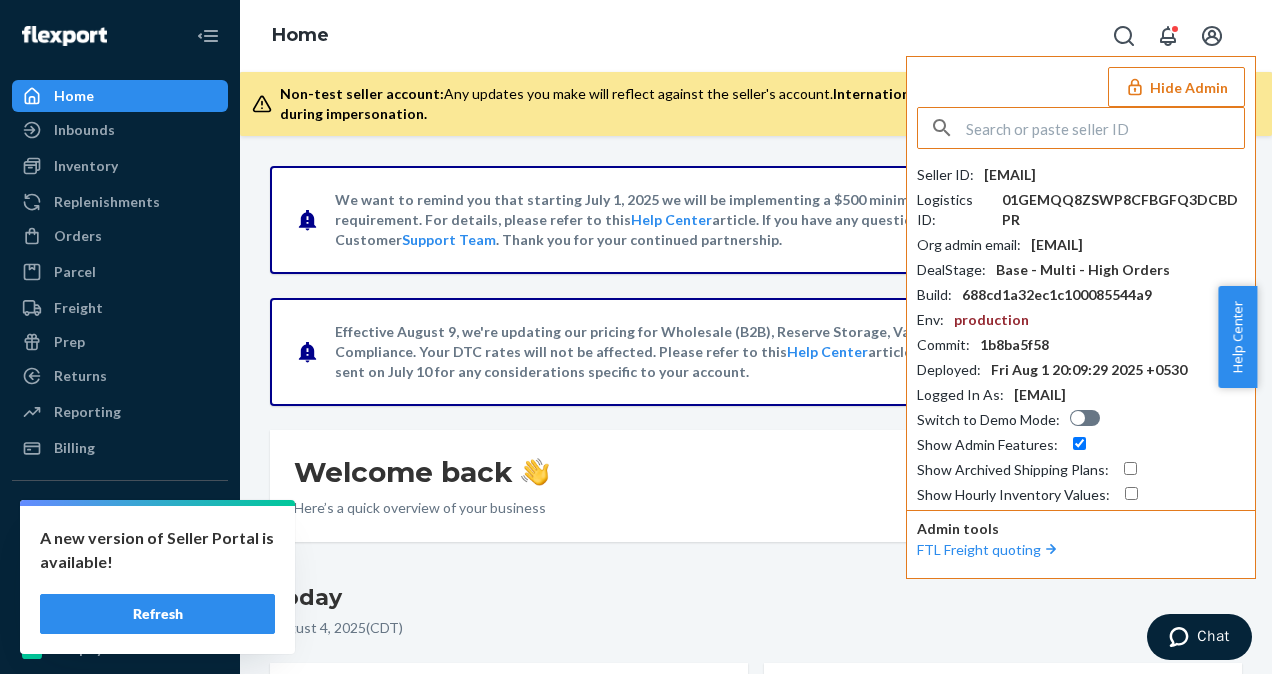 click at bounding box center [1105, 128] 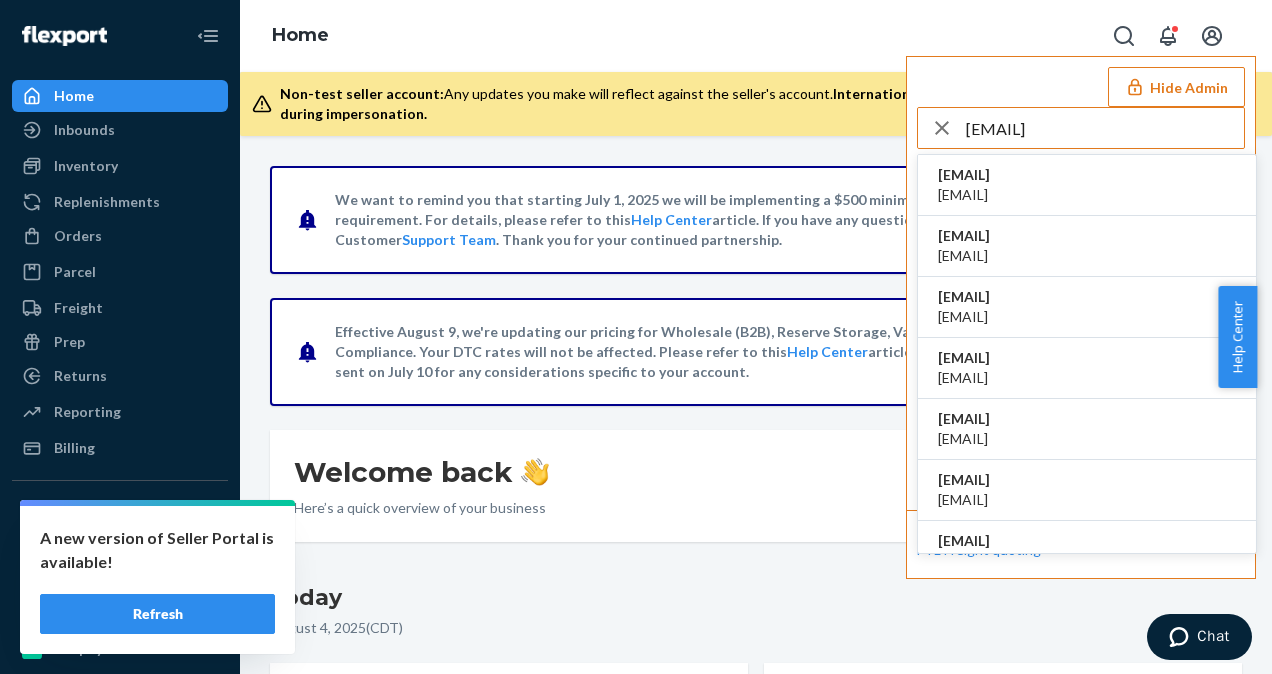 type on "[EMAIL]" 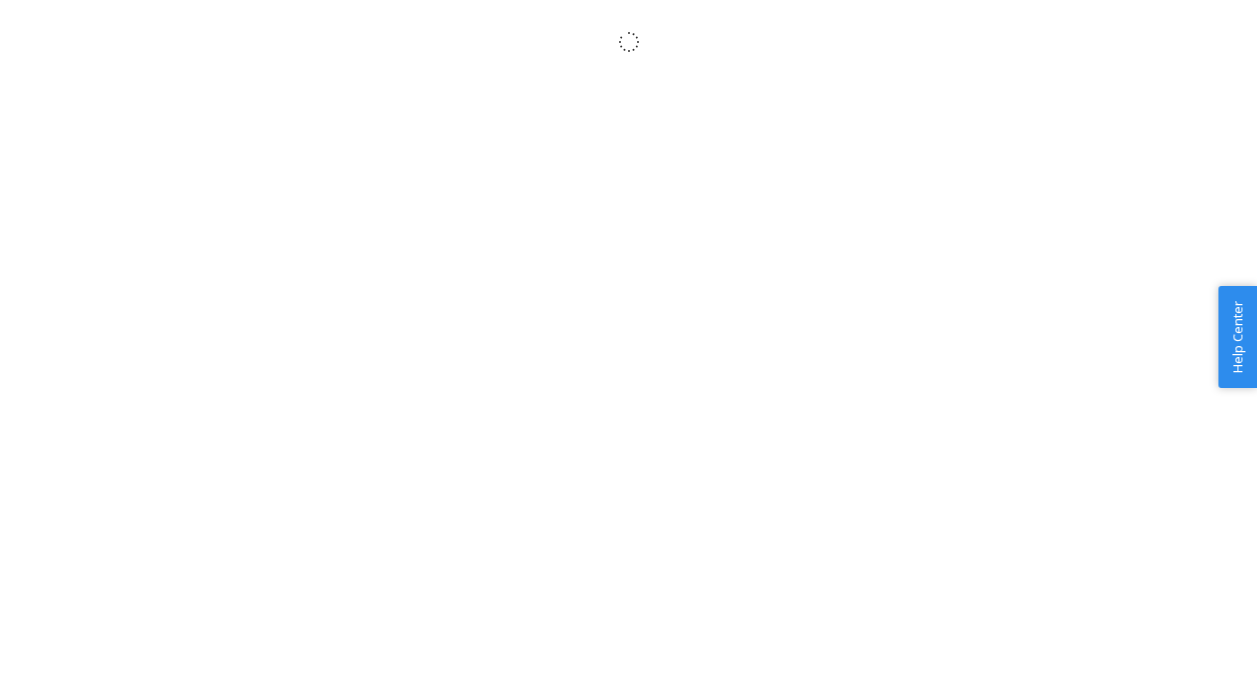 scroll, scrollTop: 0, scrollLeft: 0, axis: both 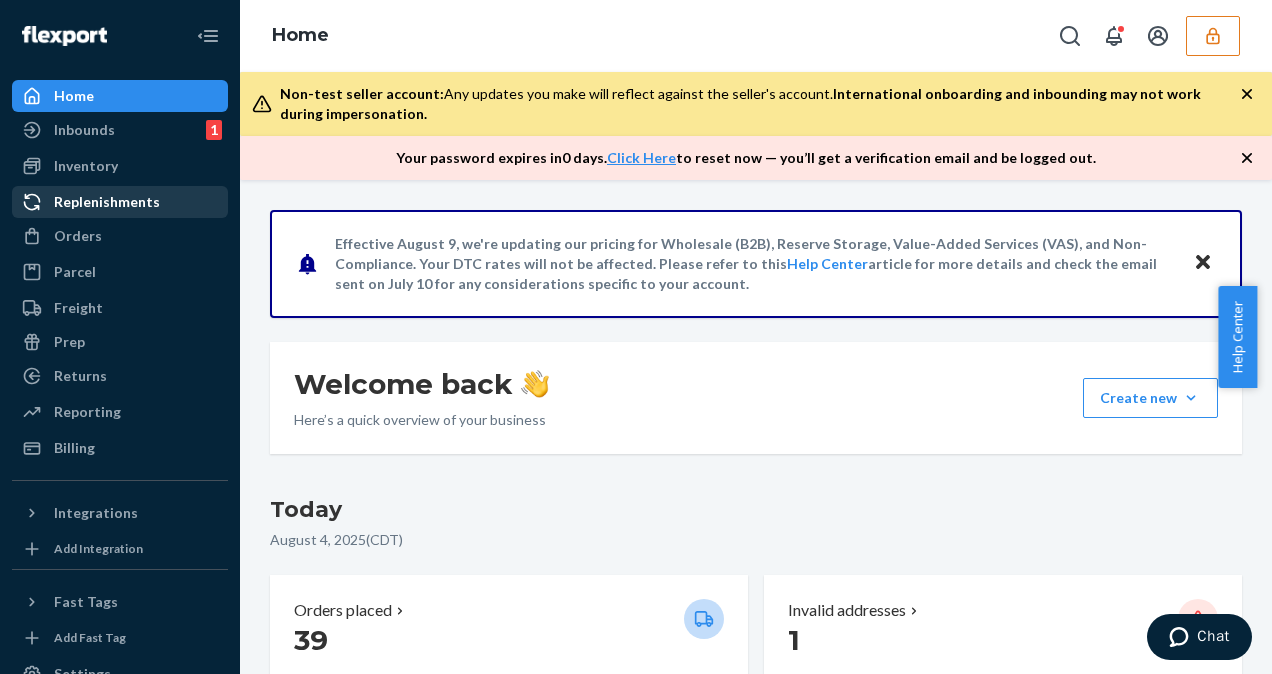 drag, startPoint x: 101, startPoint y: 159, endPoint x: 174, endPoint y: 186, distance: 77.83315 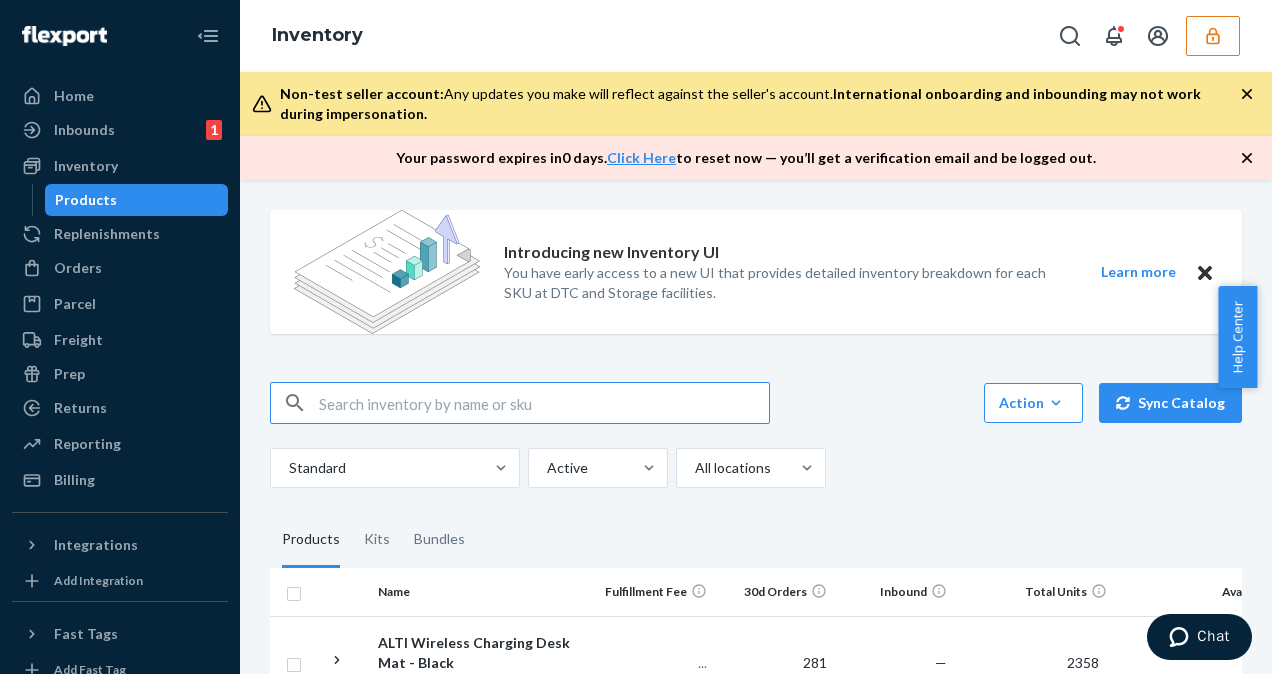 click at bounding box center [544, 403] 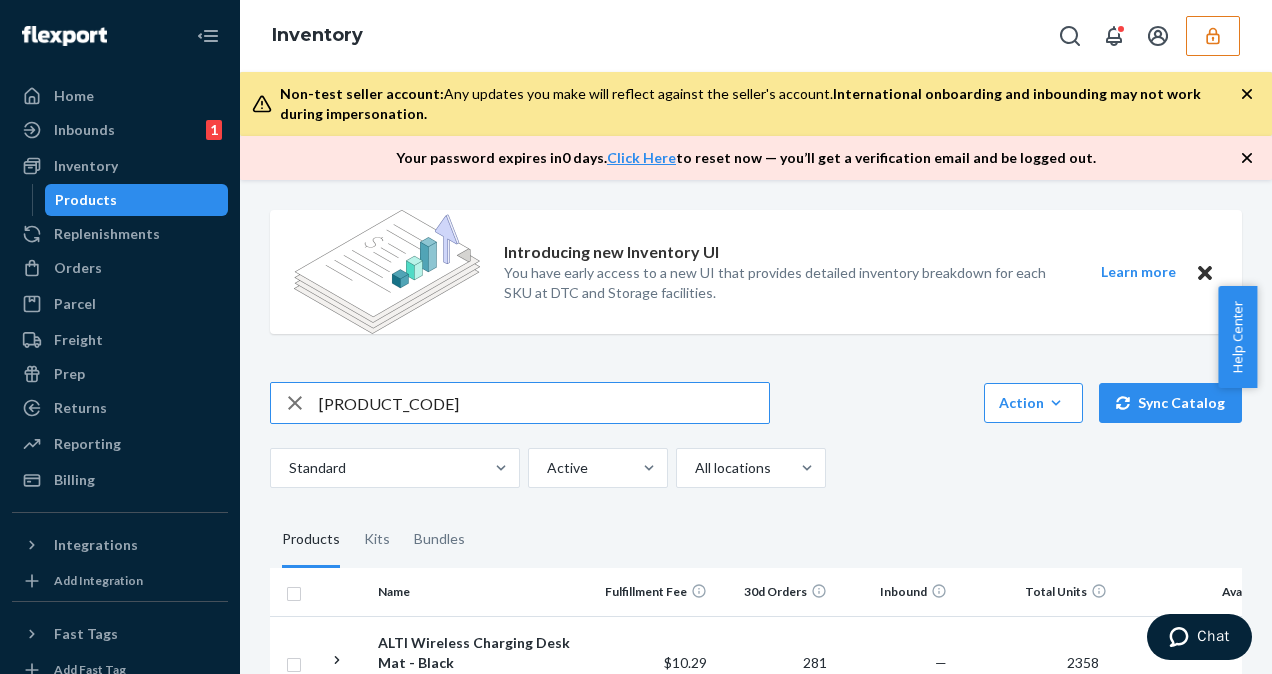 type on "[PRODUCT_CODE]" 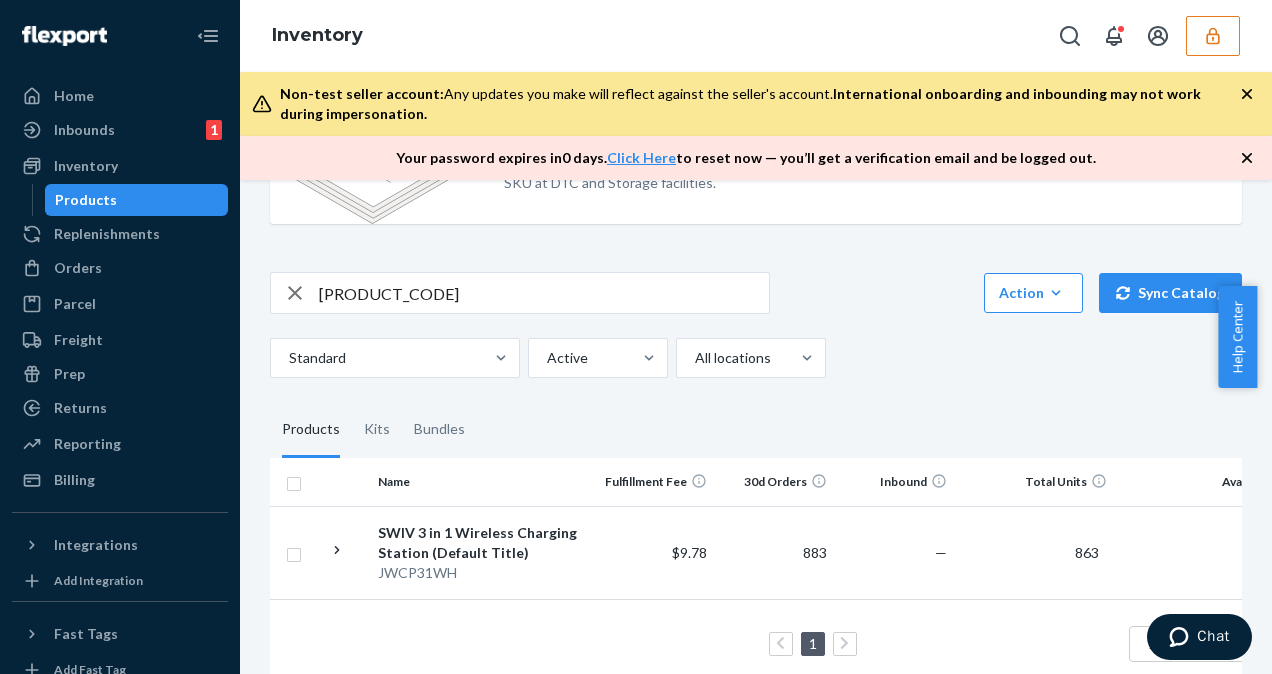 scroll, scrollTop: 158, scrollLeft: 0, axis: vertical 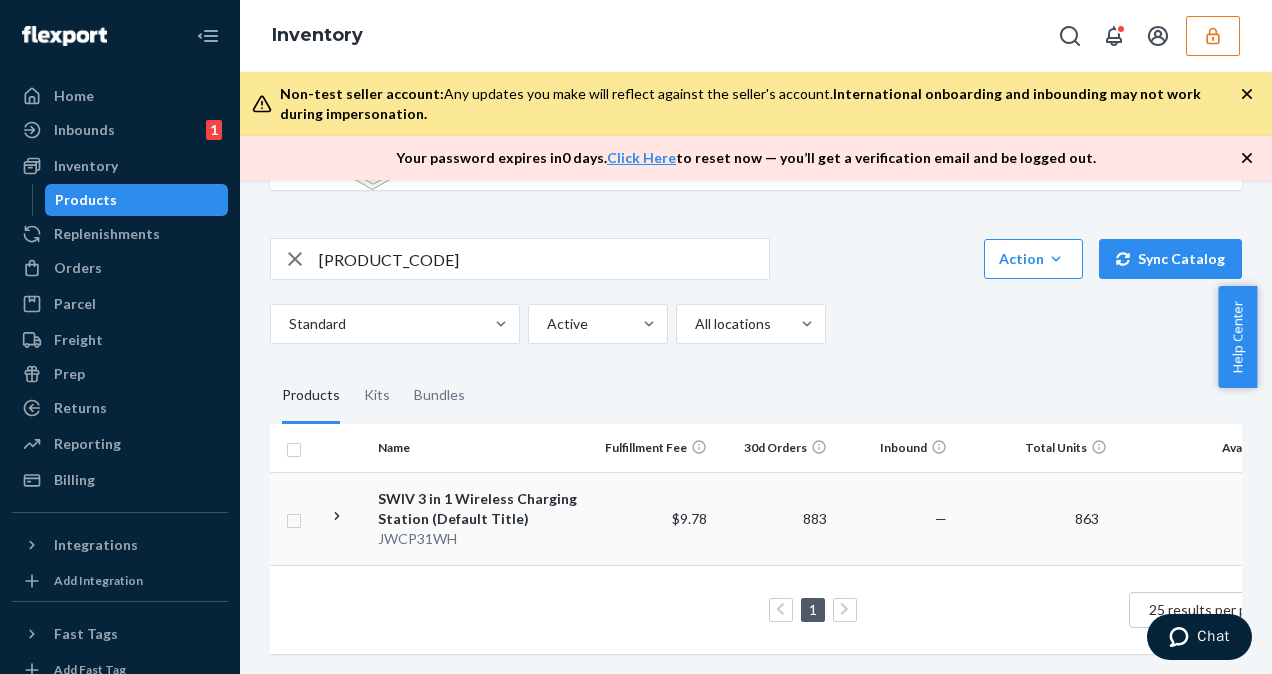 click on "SWIV 3 in 1 Wireless Charging Station (Default Title)" at bounding box center (482, 509) 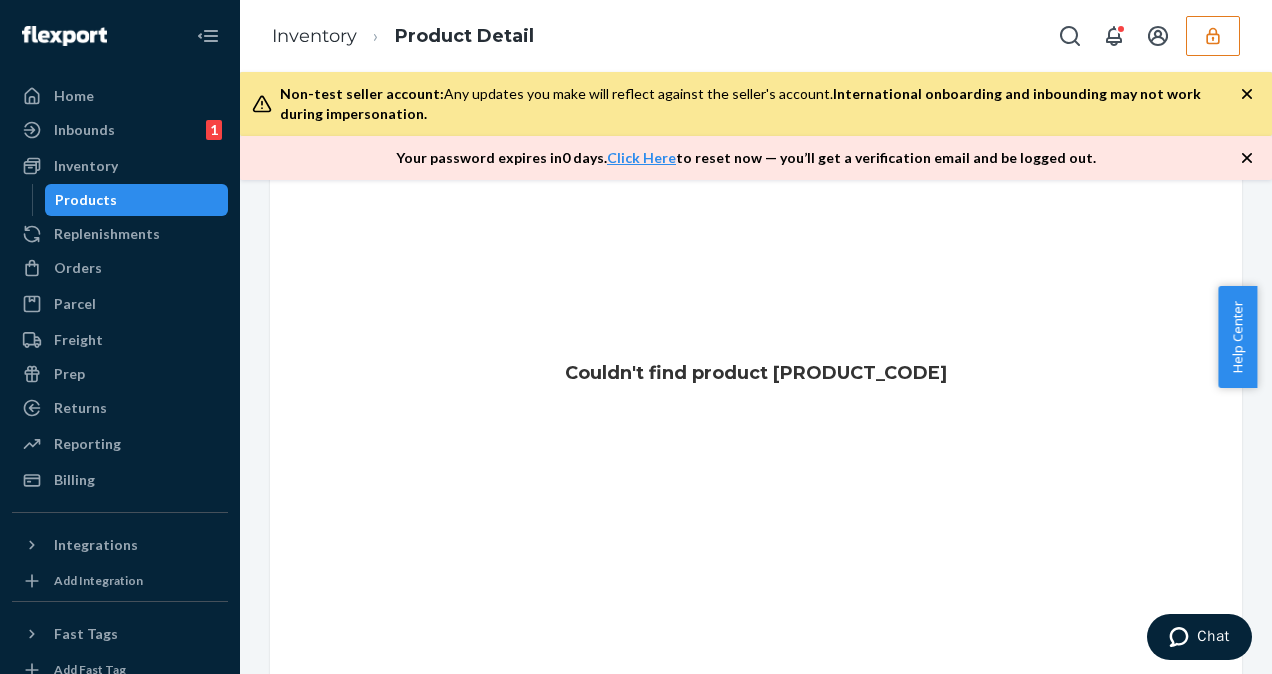 scroll, scrollTop: 0, scrollLeft: 0, axis: both 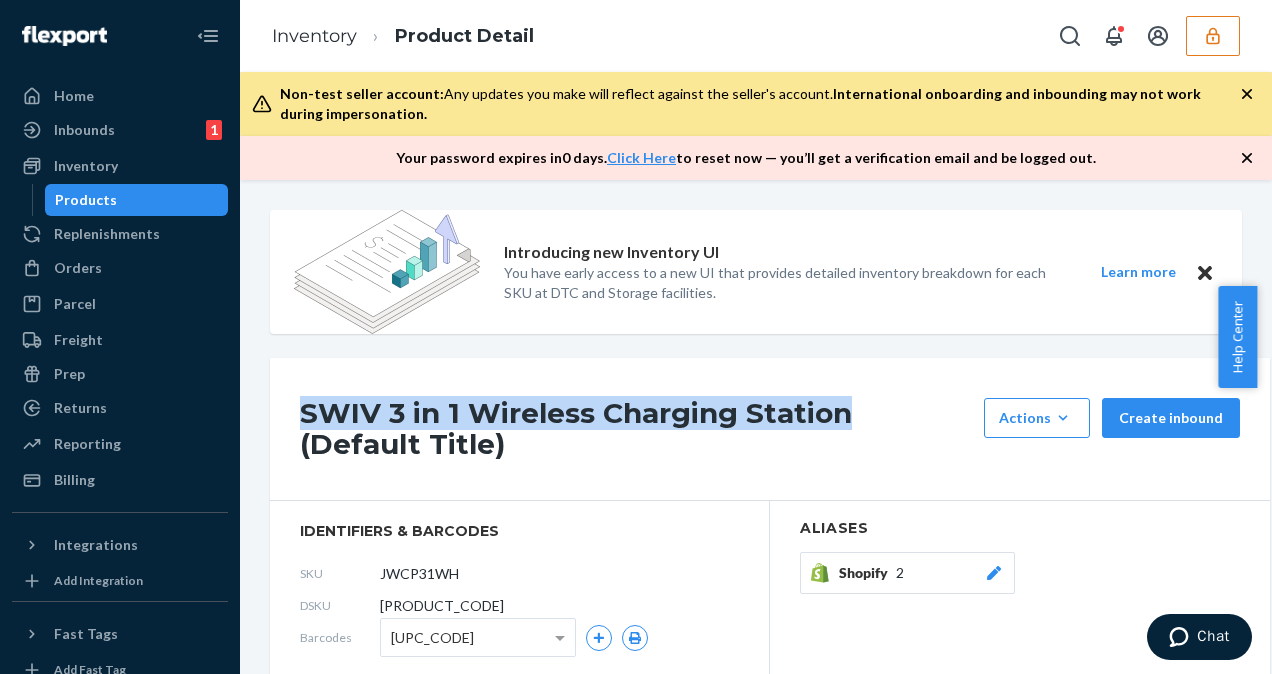 drag, startPoint x: 293, startPoint y: 422, endPoint x: 846, endPoint y: 400, distance: 553.43744 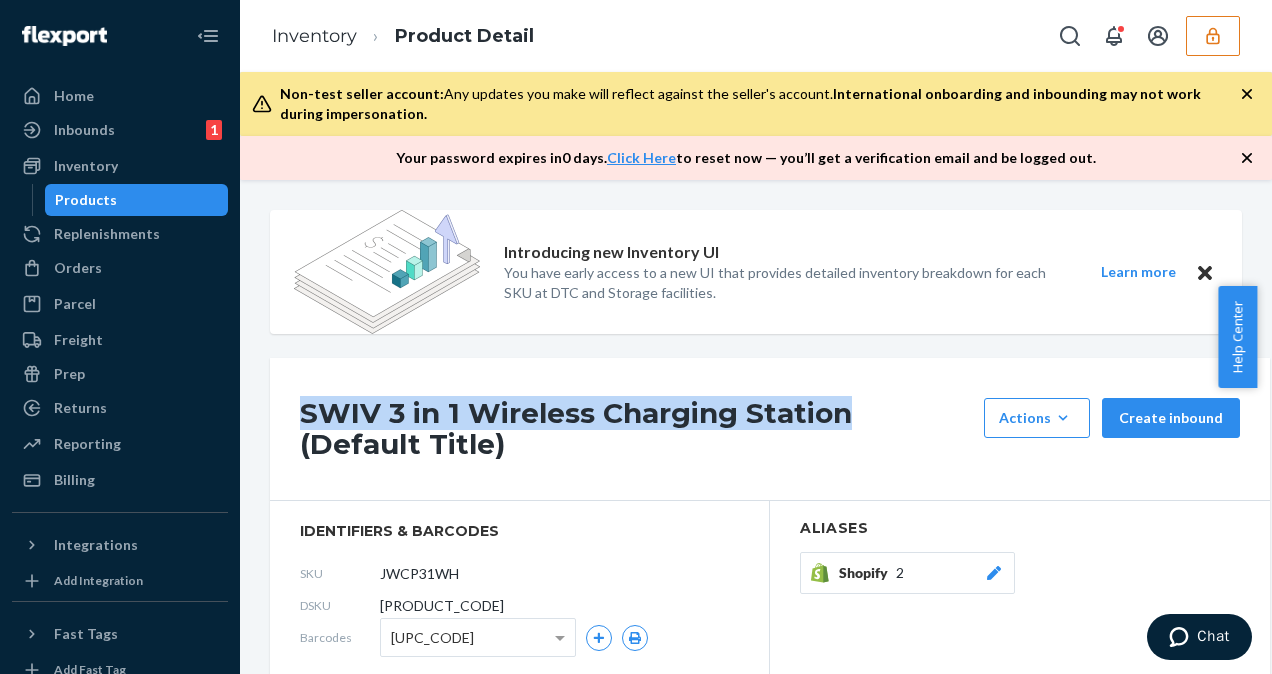 click on "SWIV 3 in 1 Wireless Charging Station (Default Title) Actions Add components Hide Request removal Create inbound" at bounding box center [770, 429] 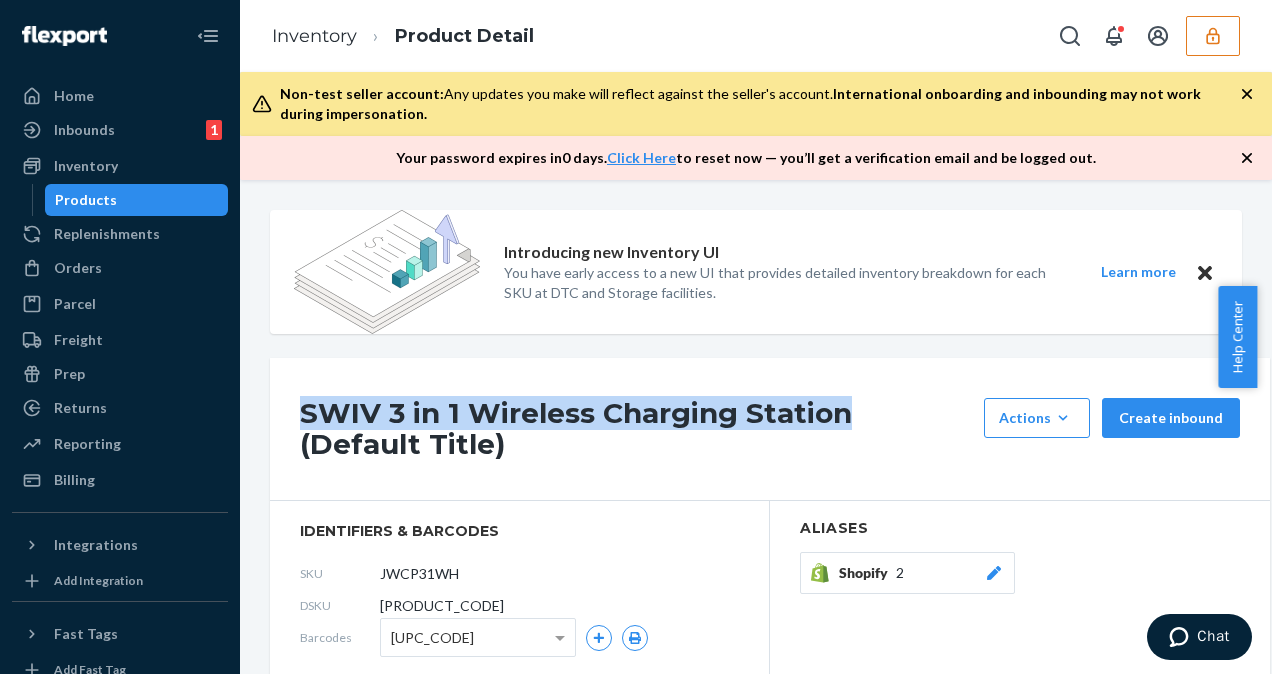 copy on "SWIV 3 in 1 Wireless Charging Station" 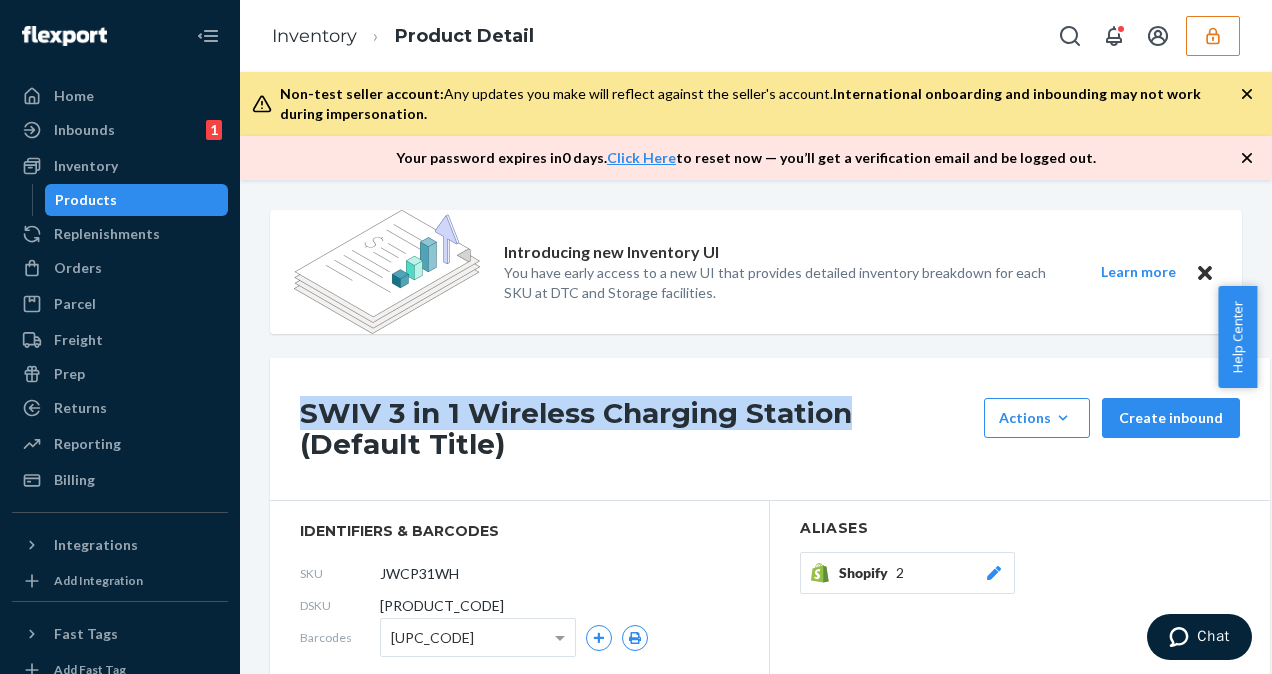click at bounding box center [1213, 36] 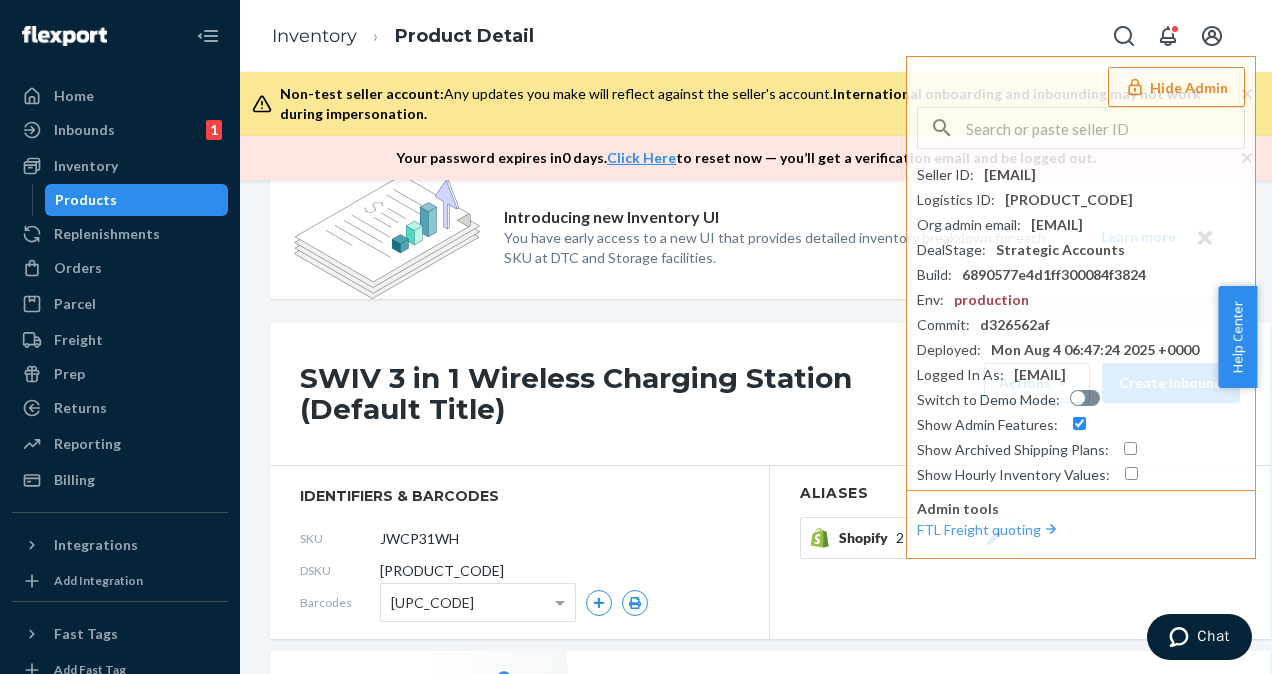 scroll, scrollTop: 0, scrollLeft: 0, axis: both 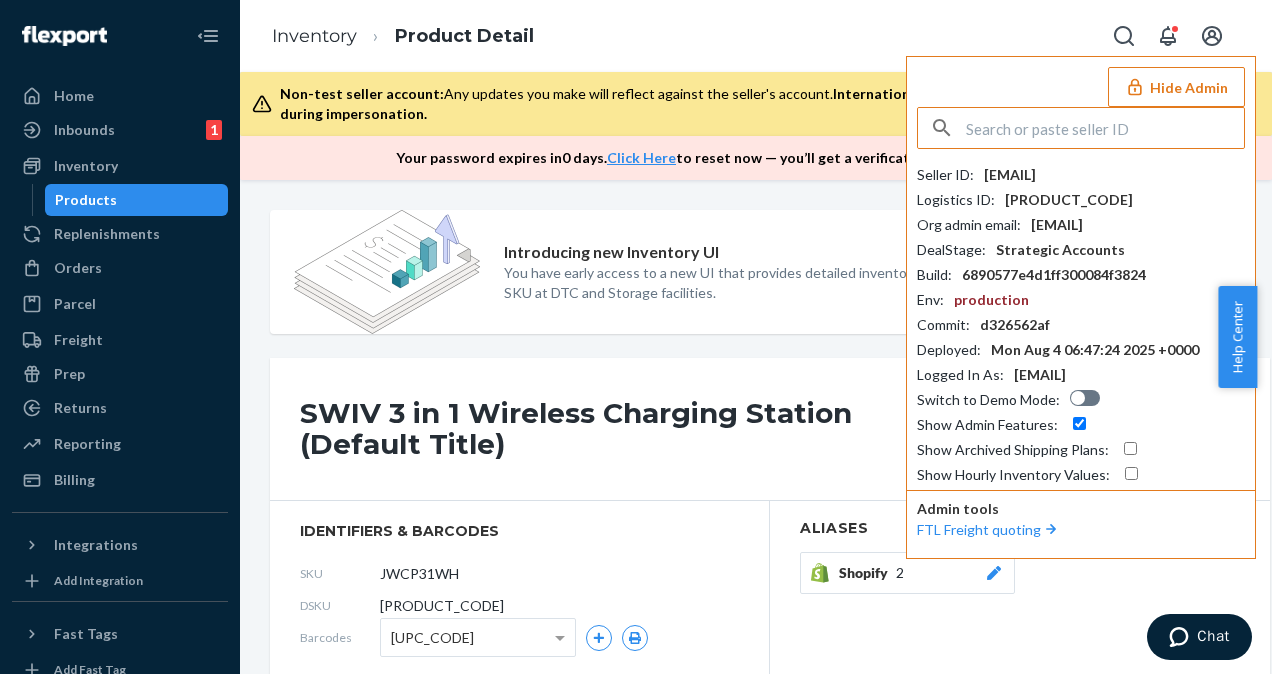click at bounding box center [1105, 128] 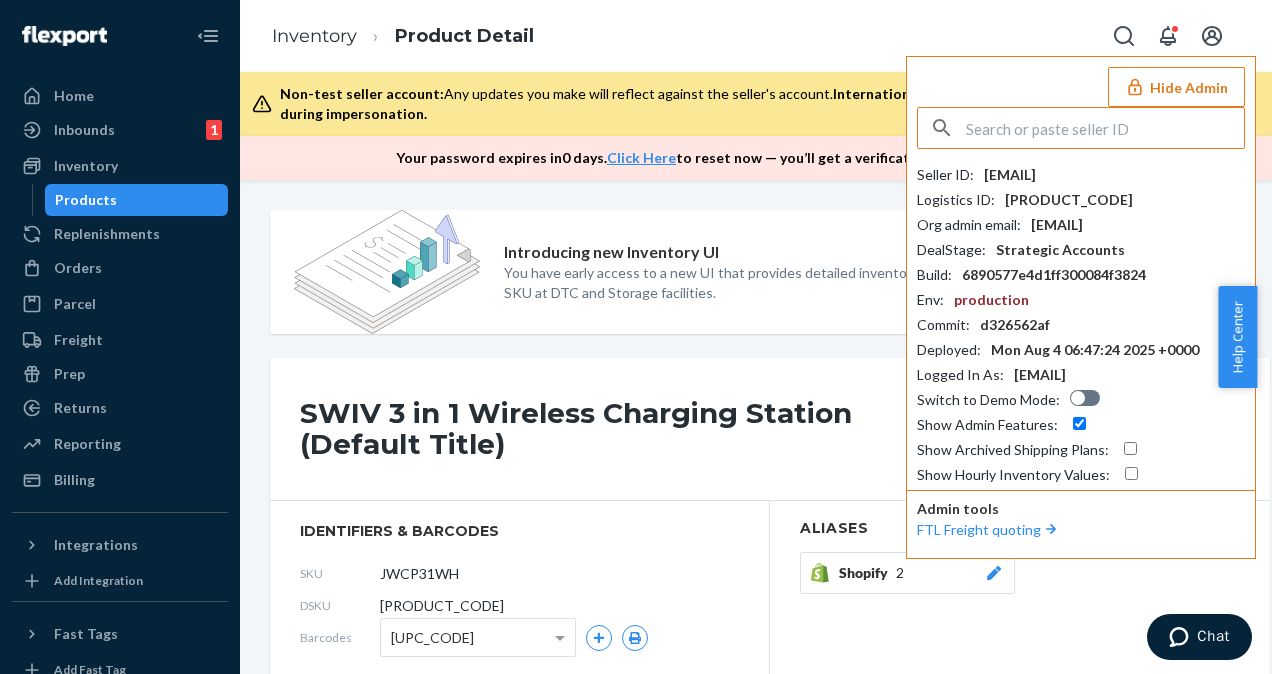click at bounding box center [1105, 128] 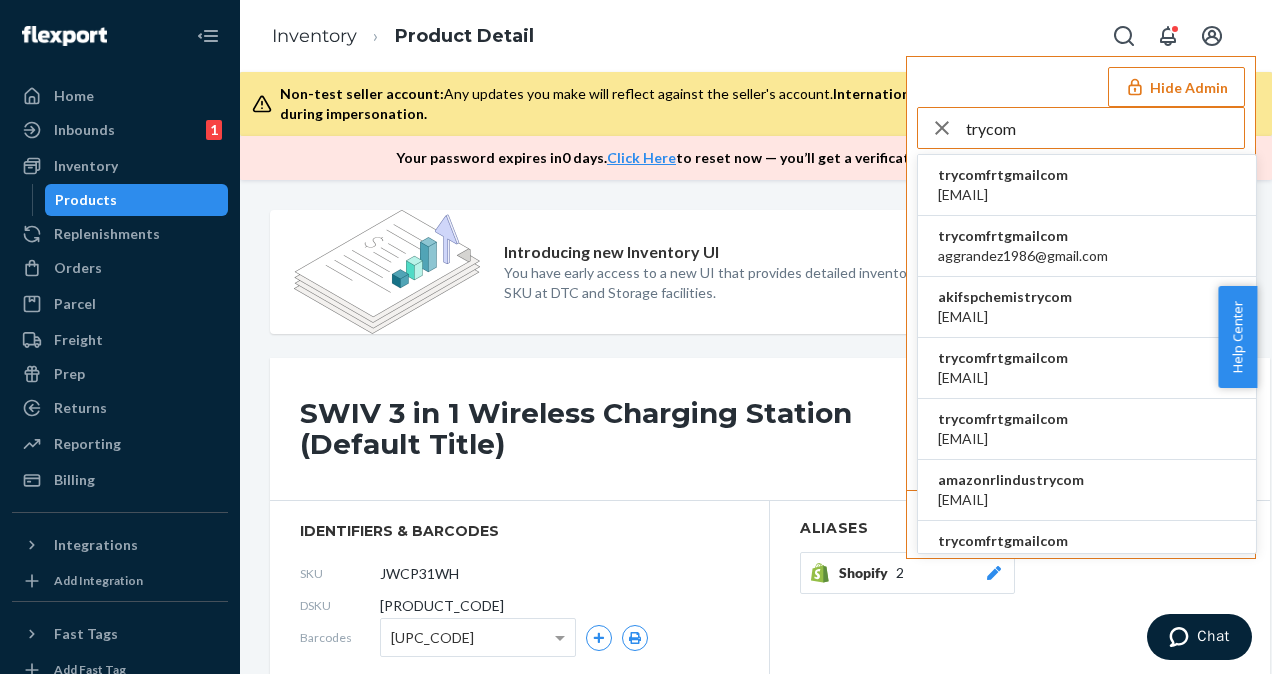 type on "trycom" 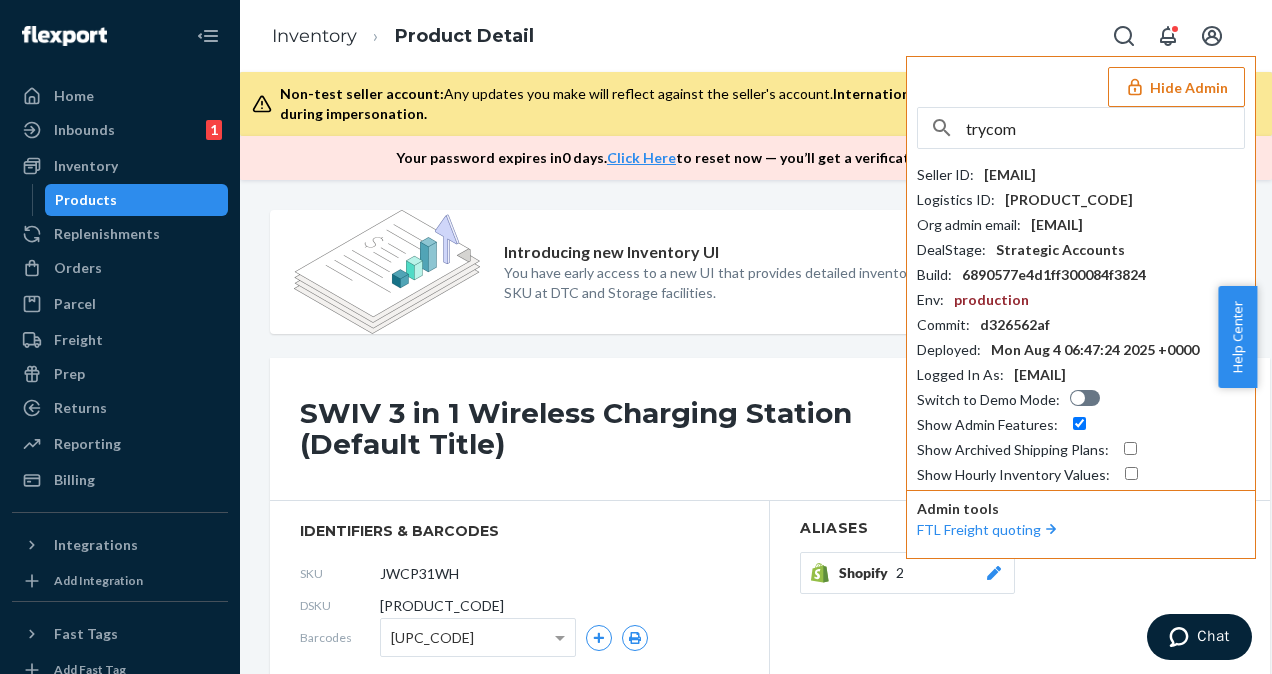 type 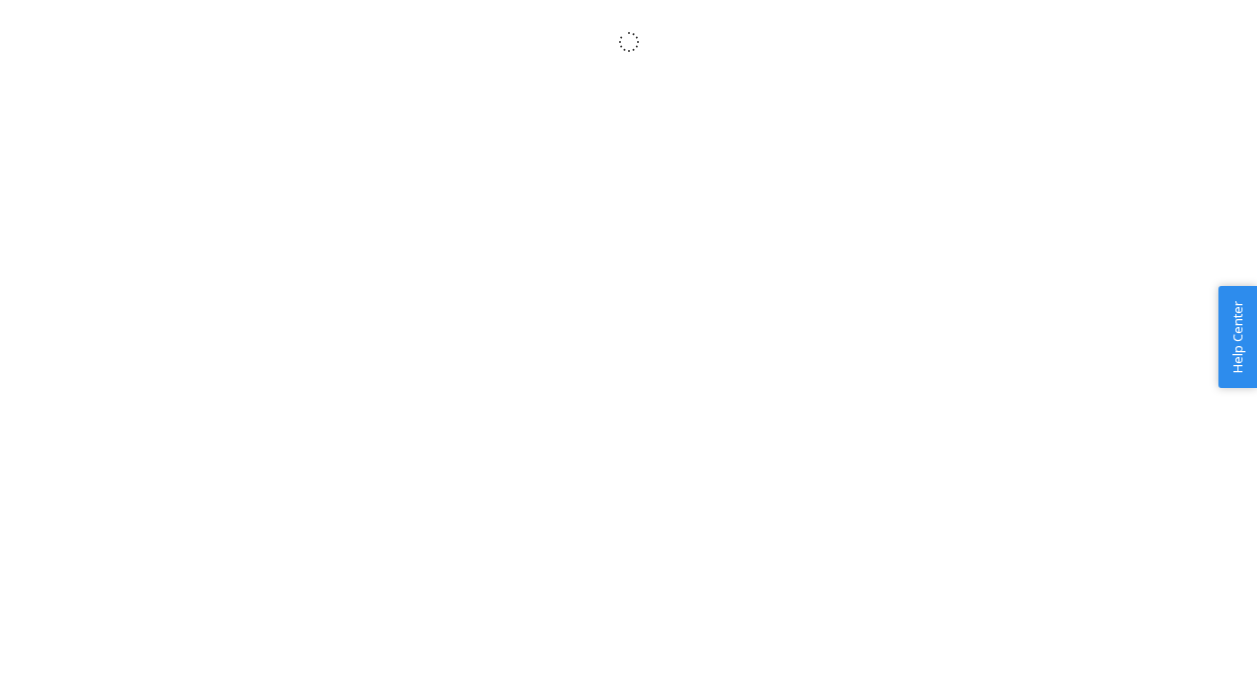 scroll, scrollTop: 0, scrollLeft: 0, axis: both 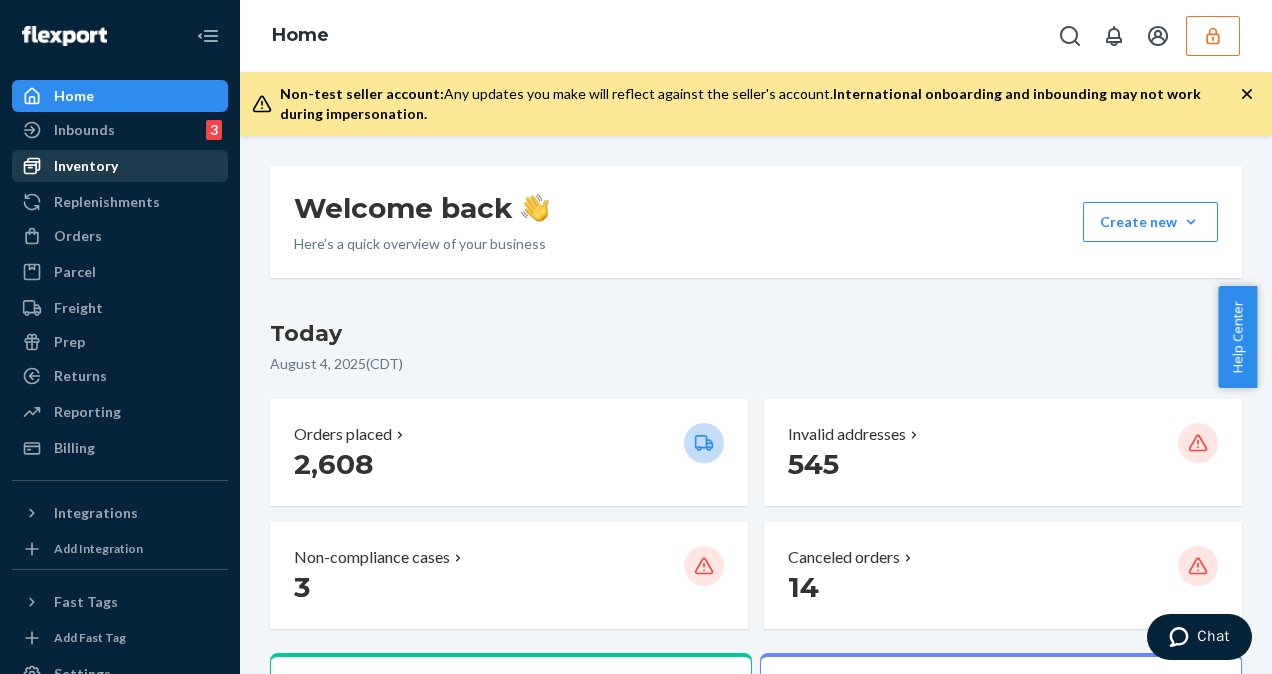 click on "Inventory" at bounding box center (120, 166) 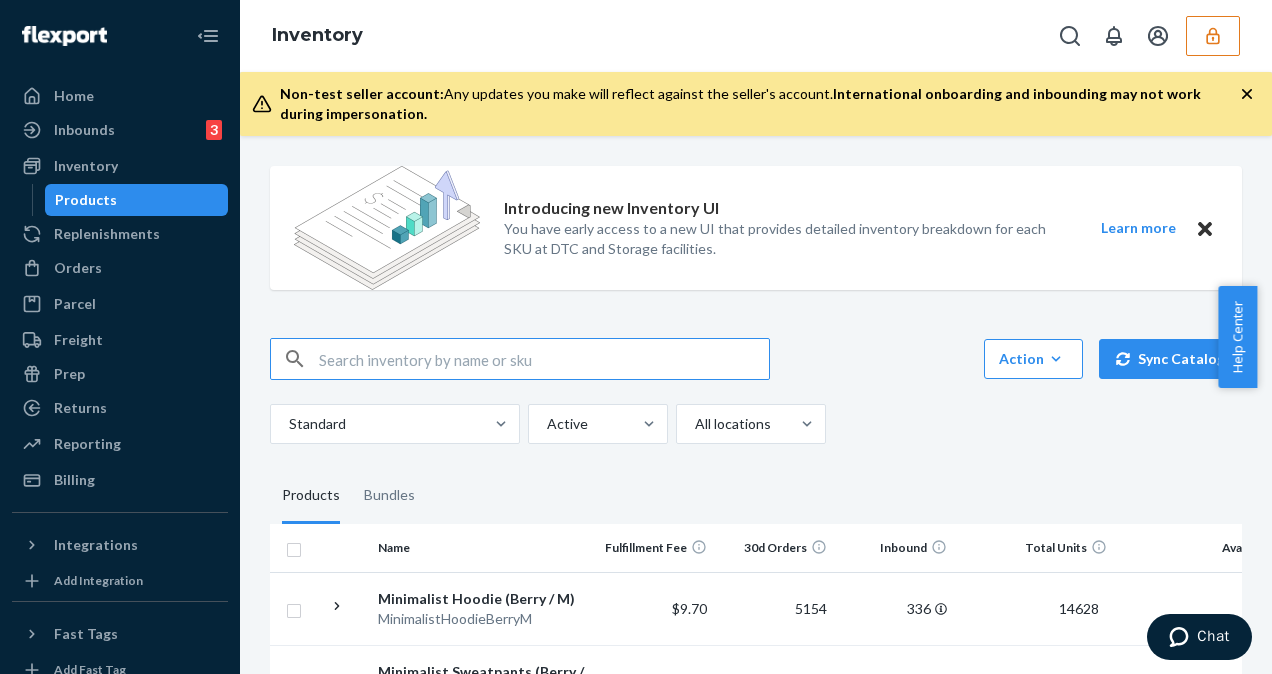 click at bounding box center (544, 359) 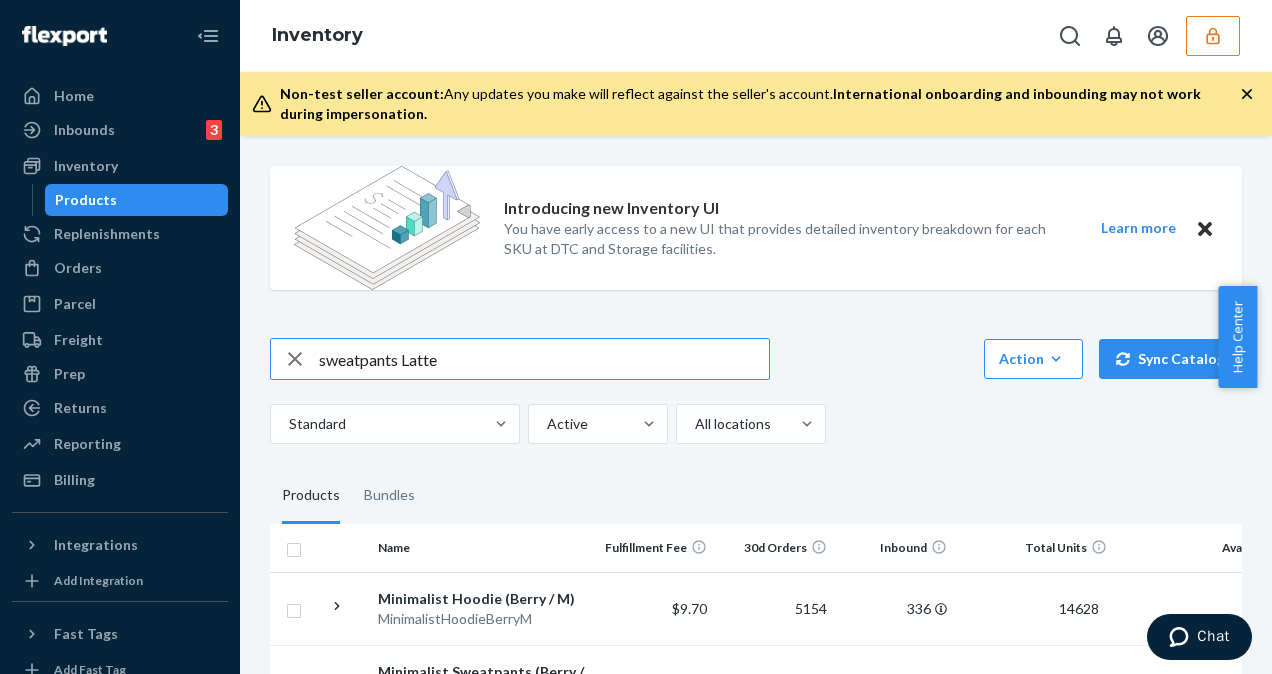 type on "sweatpants Latte" 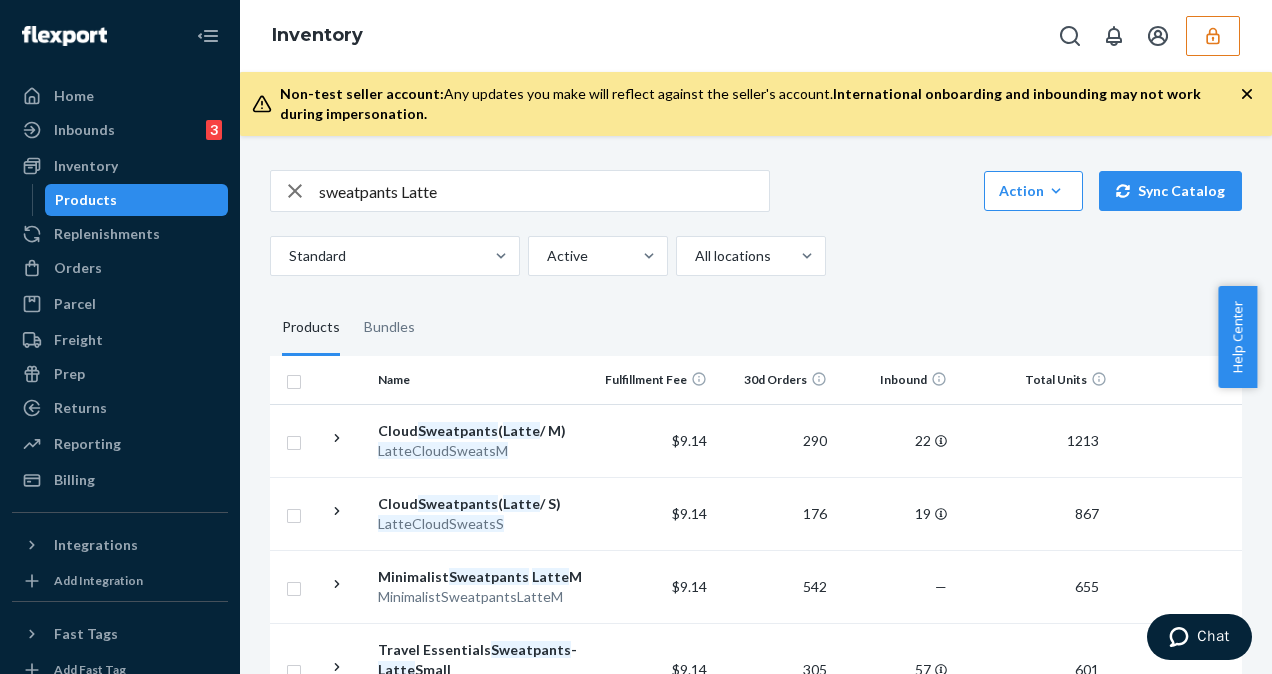 scroll, scrollTop: 200, scrollLeft: 0, axis: vertical 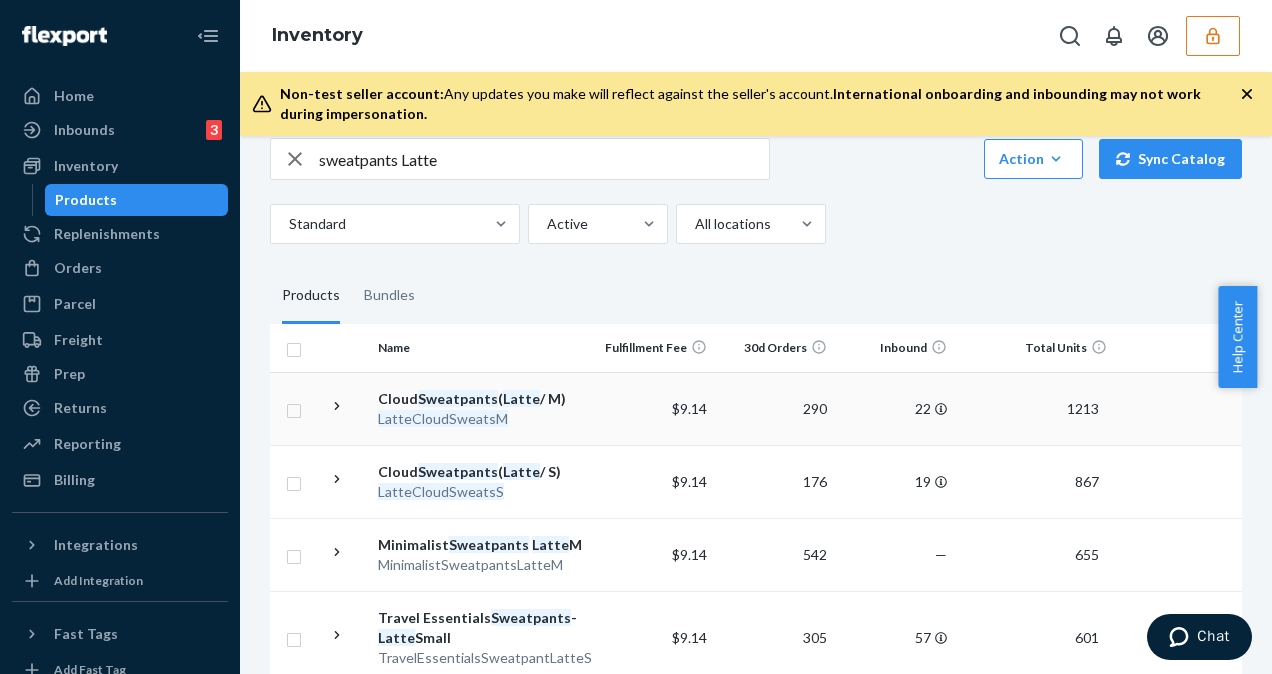 click on "Cloud  Sweatpants  ( Latte  / M)" at bounding box center (482, 399) 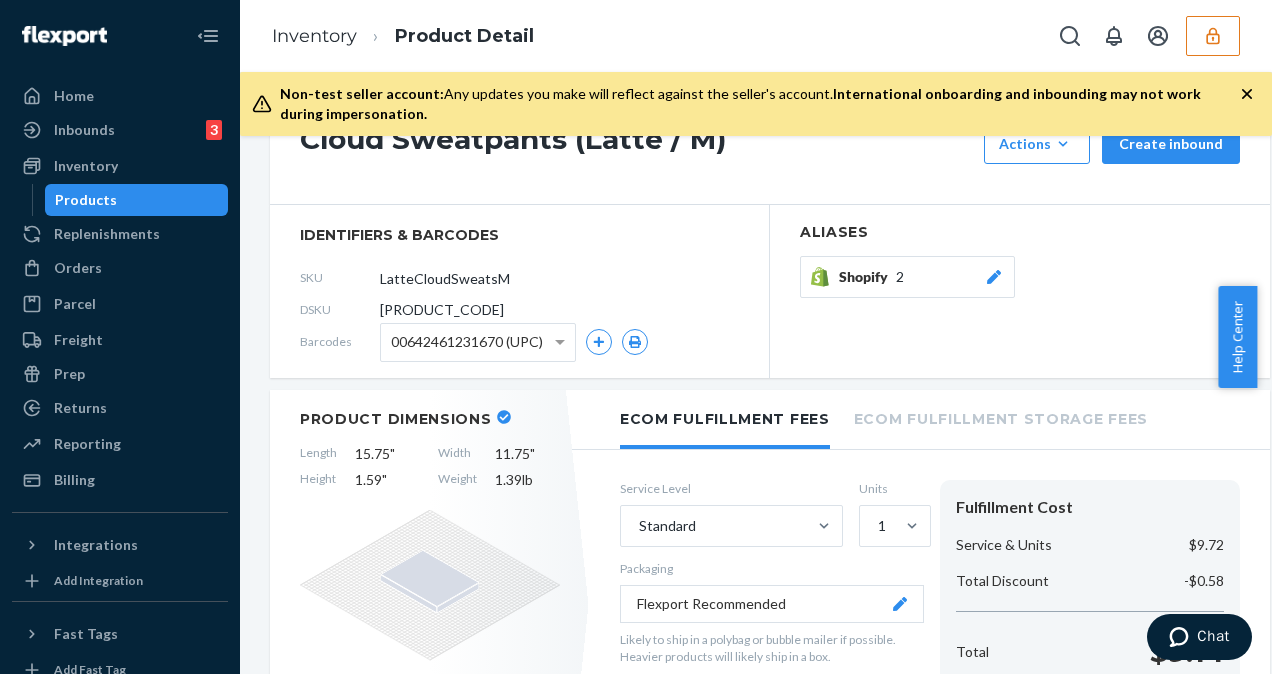 scroll, scrollTop: 229, scrollLeft: 0, axis: vertical 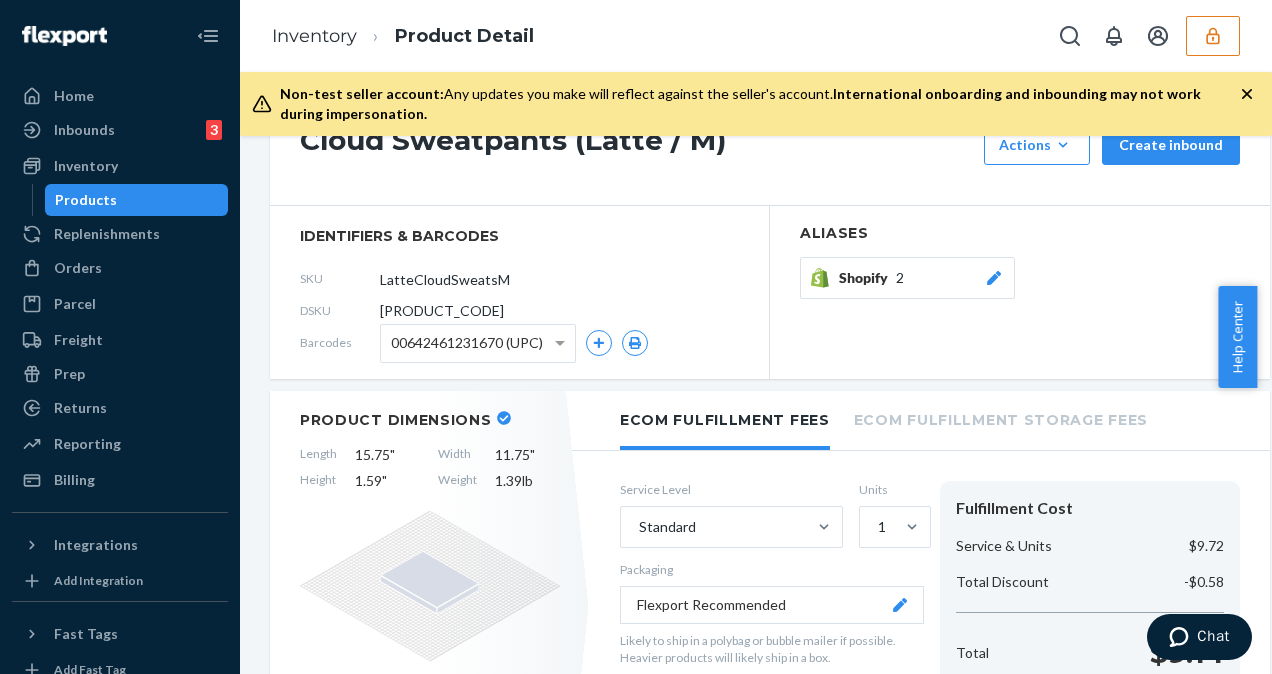 click on "00642461231670 (UPC)" at bounding box center [467, 343] 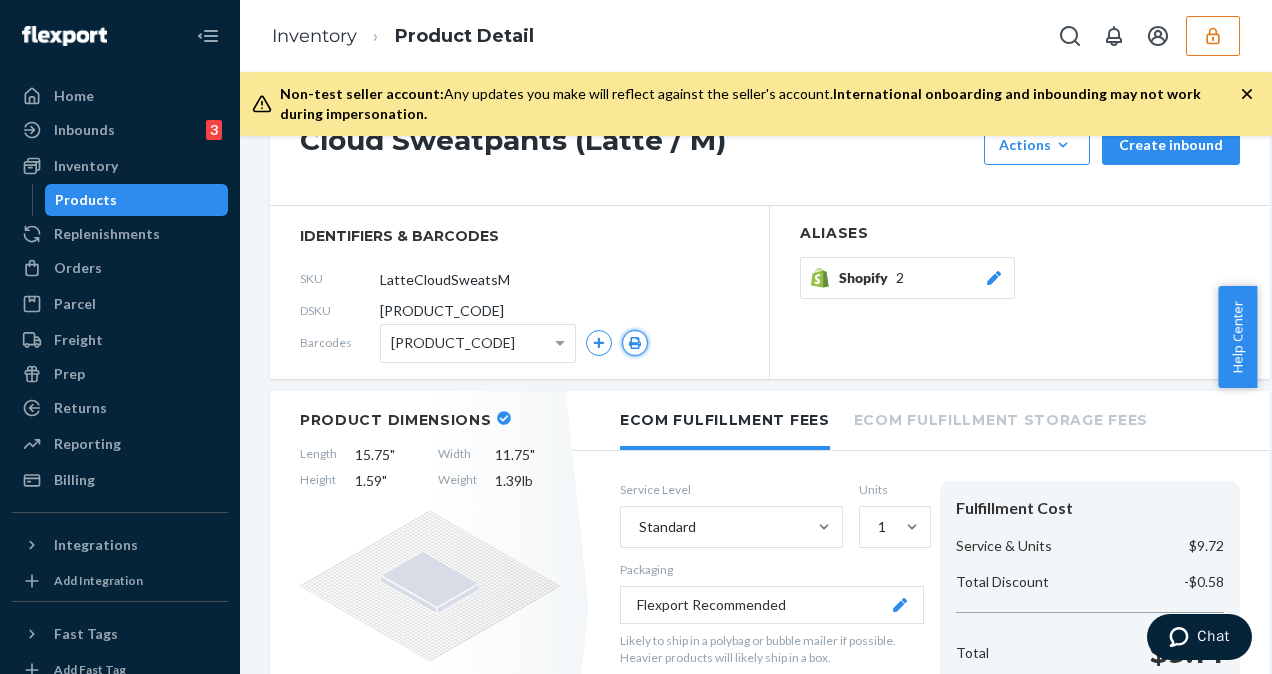 click at bounding box center [635, 343] 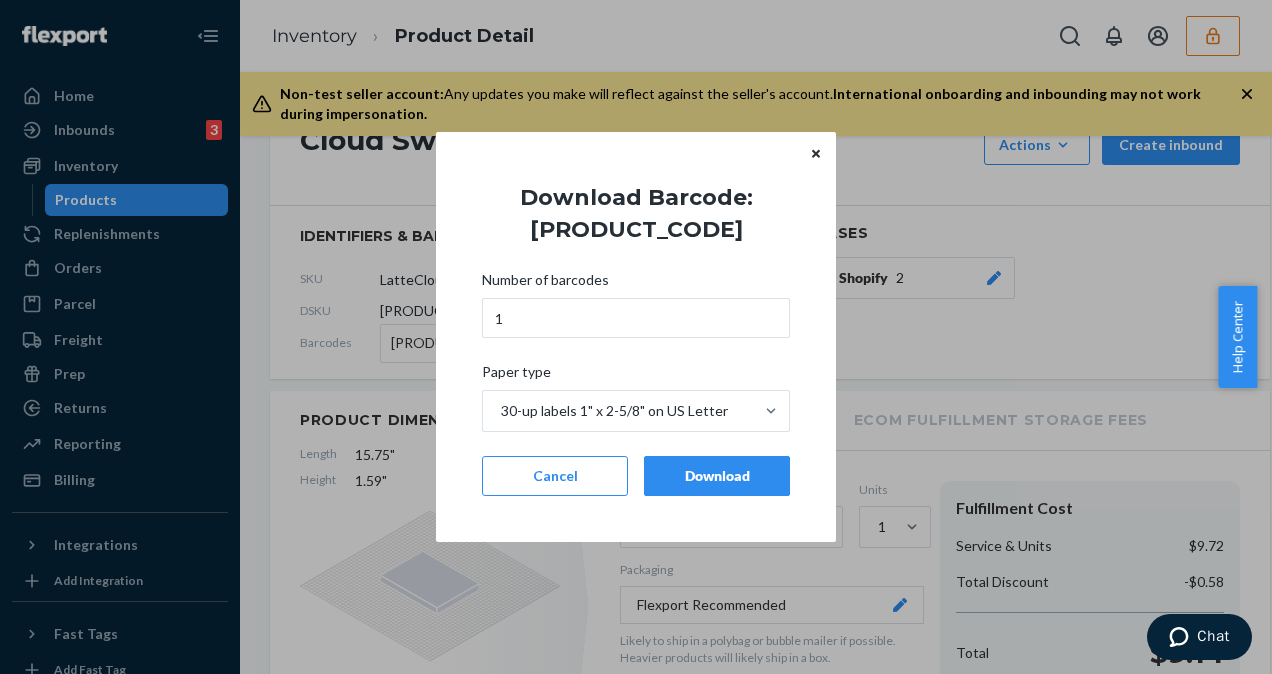 click on "Download" at bounding box center [717, 476] 